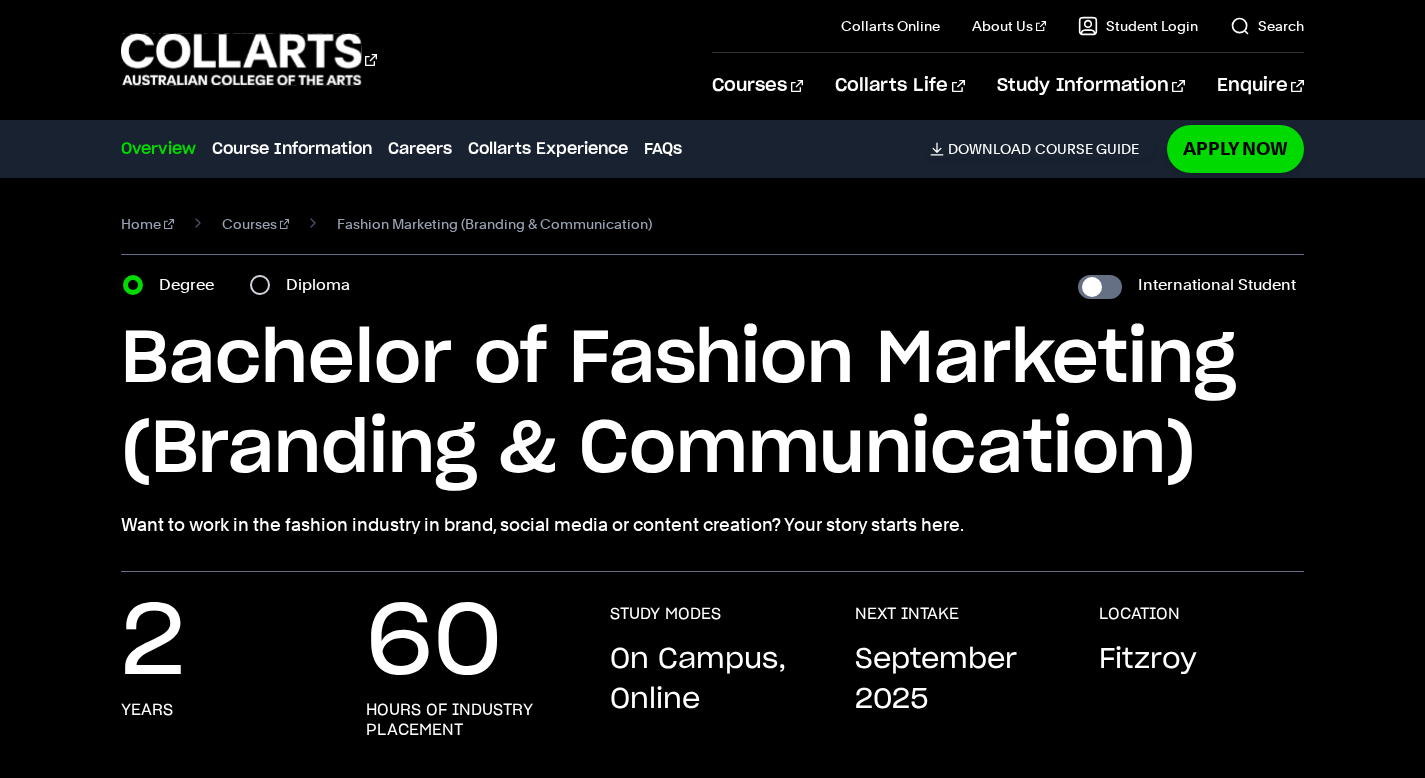 scroll, scrollTop: 0, scrollLeft: 0, axis: both 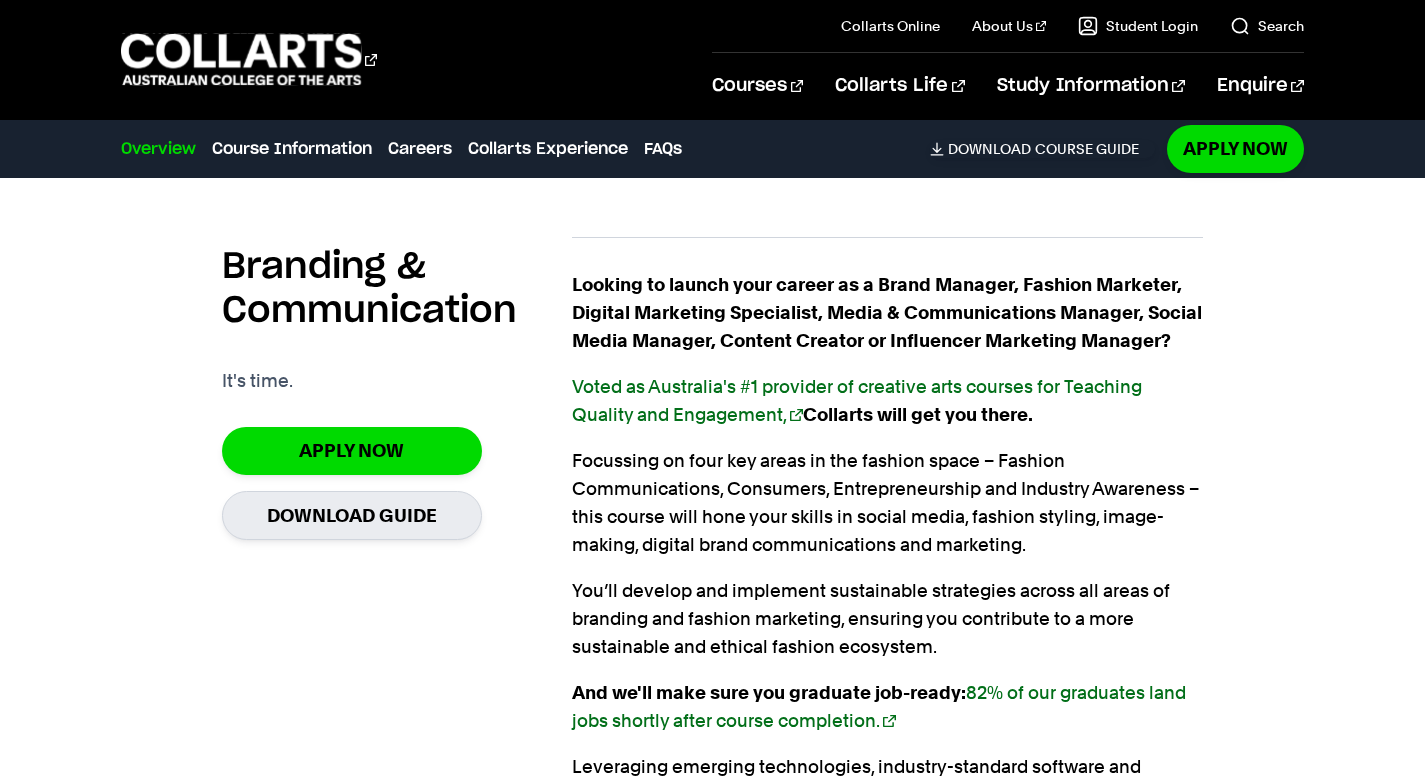 click on "Looking to launch your career as a Brand Manager, Fashion Marketer, Digital Marketing Specialist, Media & Communications Manager, Social Media Manager, Content Creator or Influencer Marketing Manager?
Voted as Australia's #1 provider of creative arts courses for Teaching Quality and Engagement,  Collarts will get you there.
Focussing on four key areas in the fashion space – Fashion Communications, Consumers, Entrepreneurship and Industry Awareness – this course will hone your skills in social media, fashion styling, image-making, digital brand communications and marketing.
You’ll develop and implement sustainable strategies across all areas of branding and fashion marketing, ensuring you contribute to a more sustainable and ethical fashion ecosystem.
And we'll make sure you graduate job-ready:  82% of our graduates land jobs shortly after course completion." at bounding box center [888, 582] 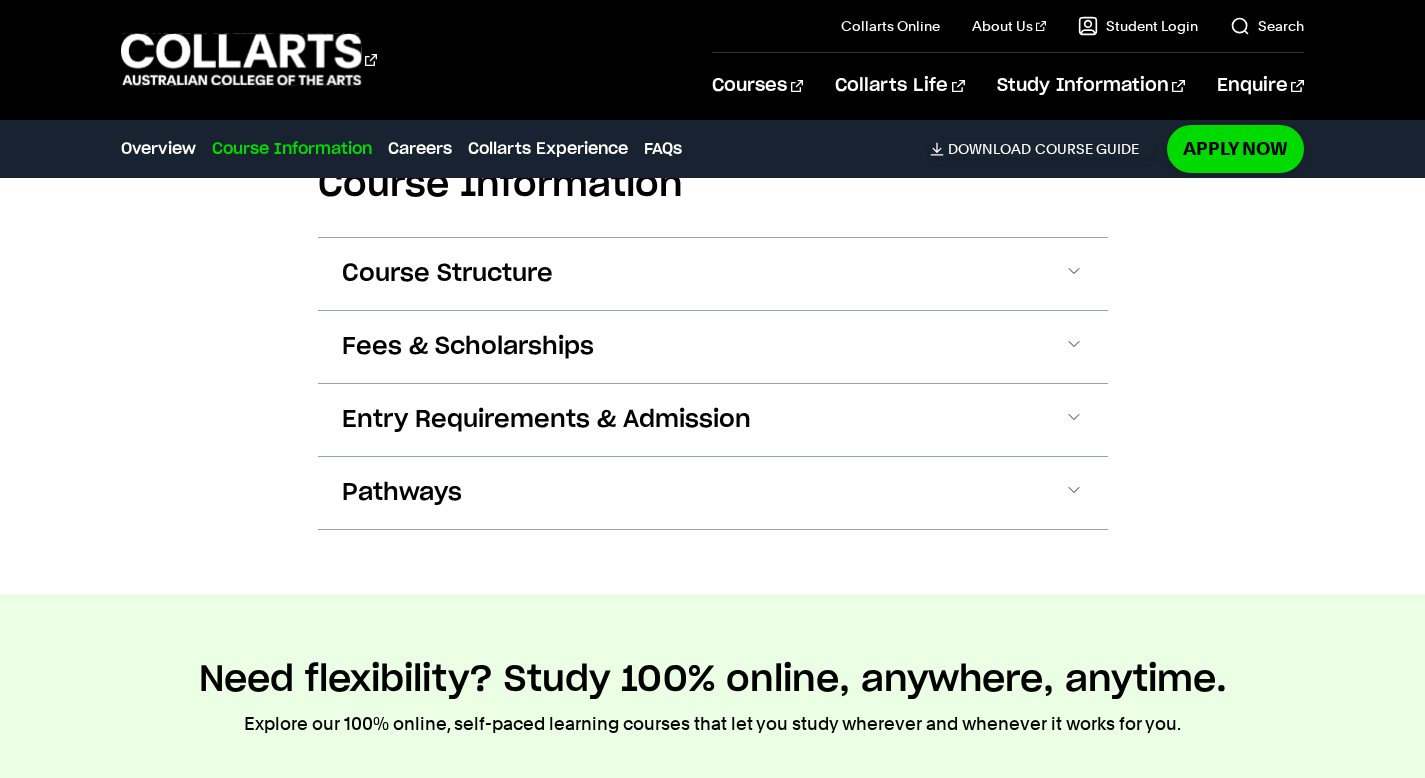 scroll, scrollTop: 2168, scrollLeft: 0, axis: vertical 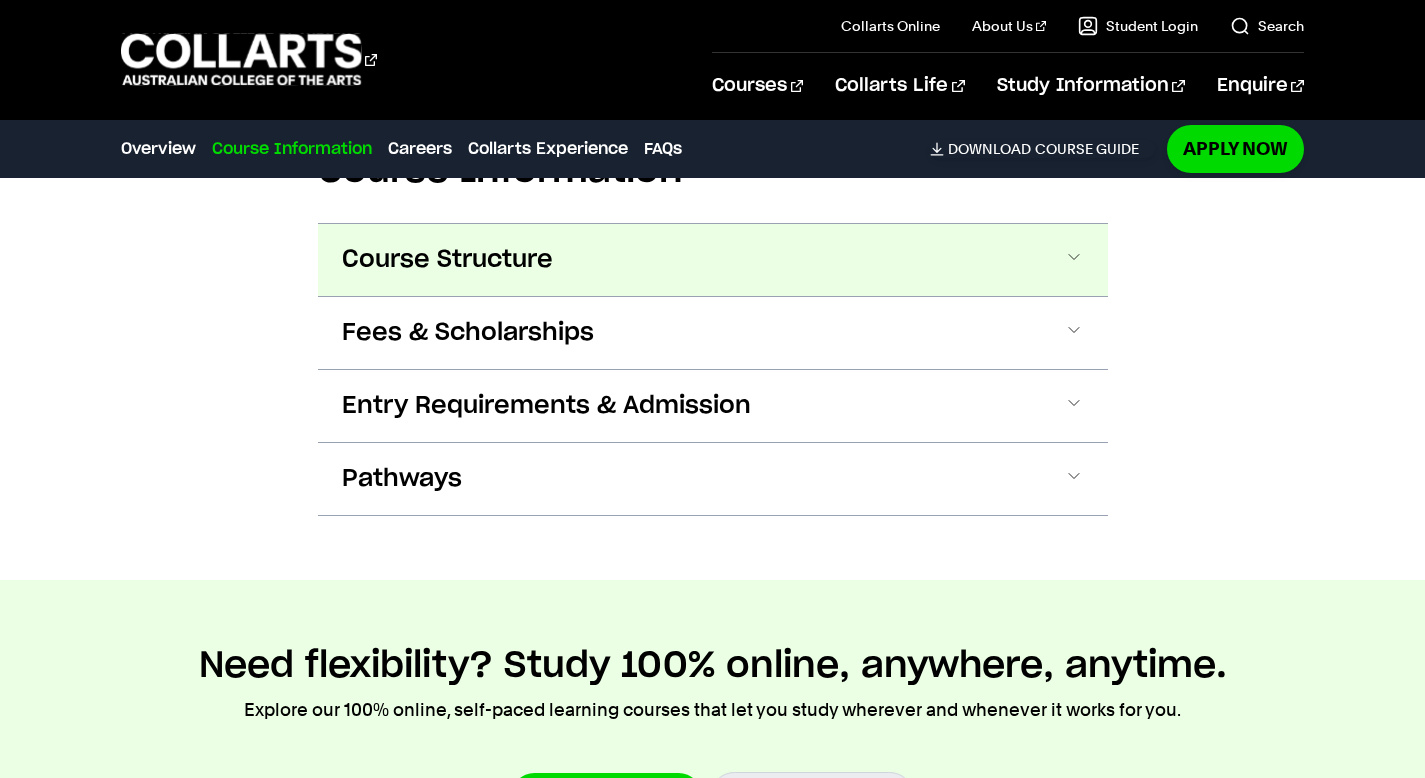 click at bounding box center [1074, 260] 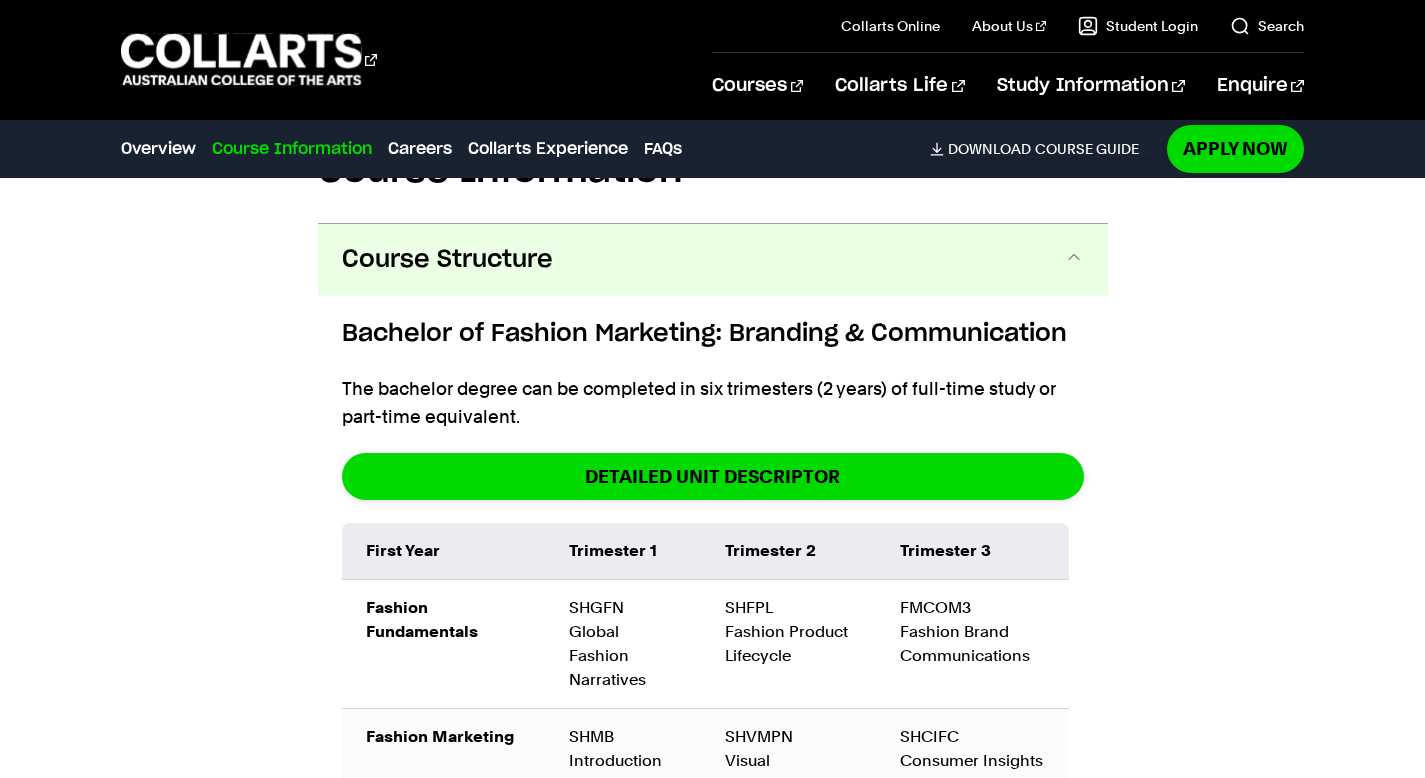 scroll, scrollTop: 2212, scrollLeft: 0, axis: vertical 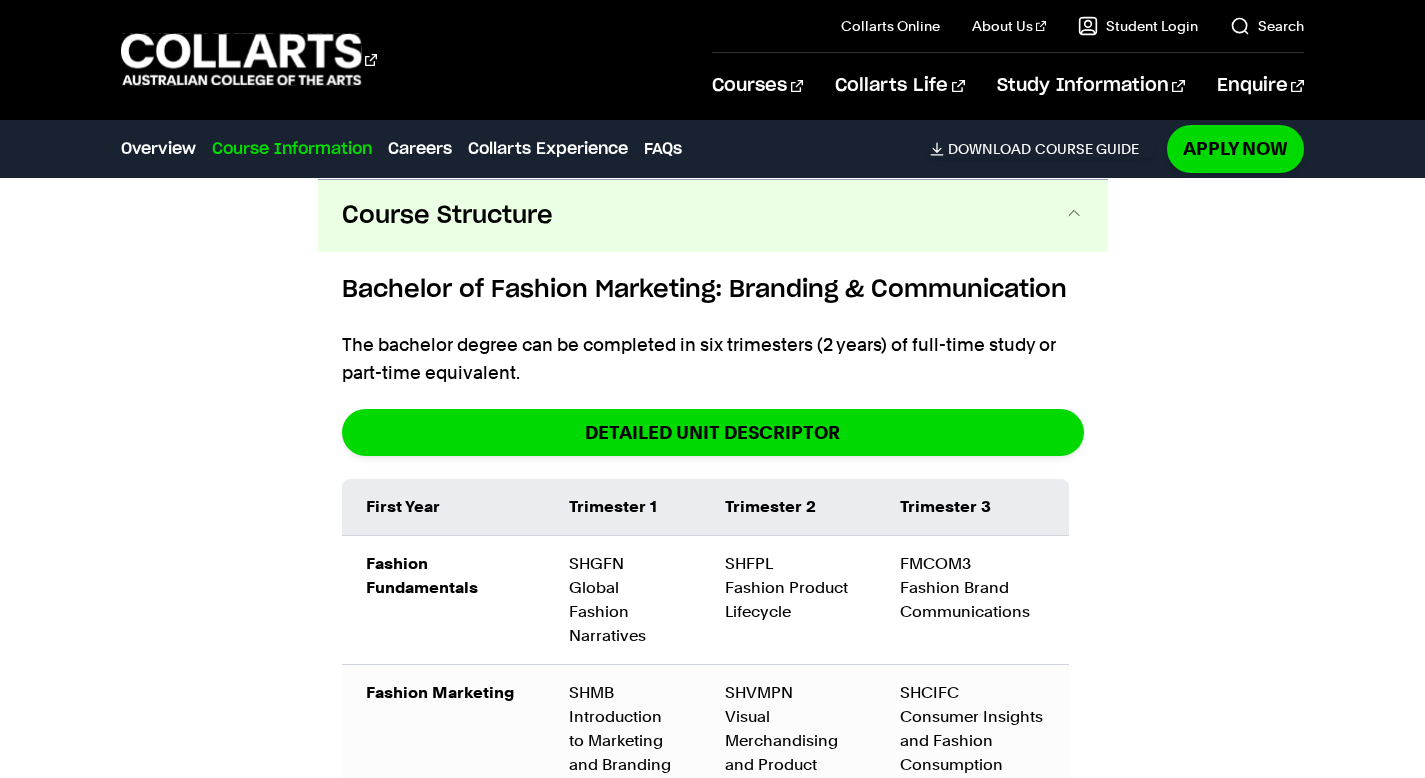 click on "Course Information
Course Structure
Bachelor of Fashion Marketing: Branding & Communication
The bachelor degree can be completed in six trimesters (2 years) of full-time study or part-time equivalent.
DETAILED UNIT DESCRIPTOR
First Year
Trimester 1
Trimester 2
Trimester 3
Fashion Fundamentals
SHGFN         Global Fashion Narratives
SHFPL Fashion Product Lifecycle
FMCOM3" at bounding box center (712, 1090) 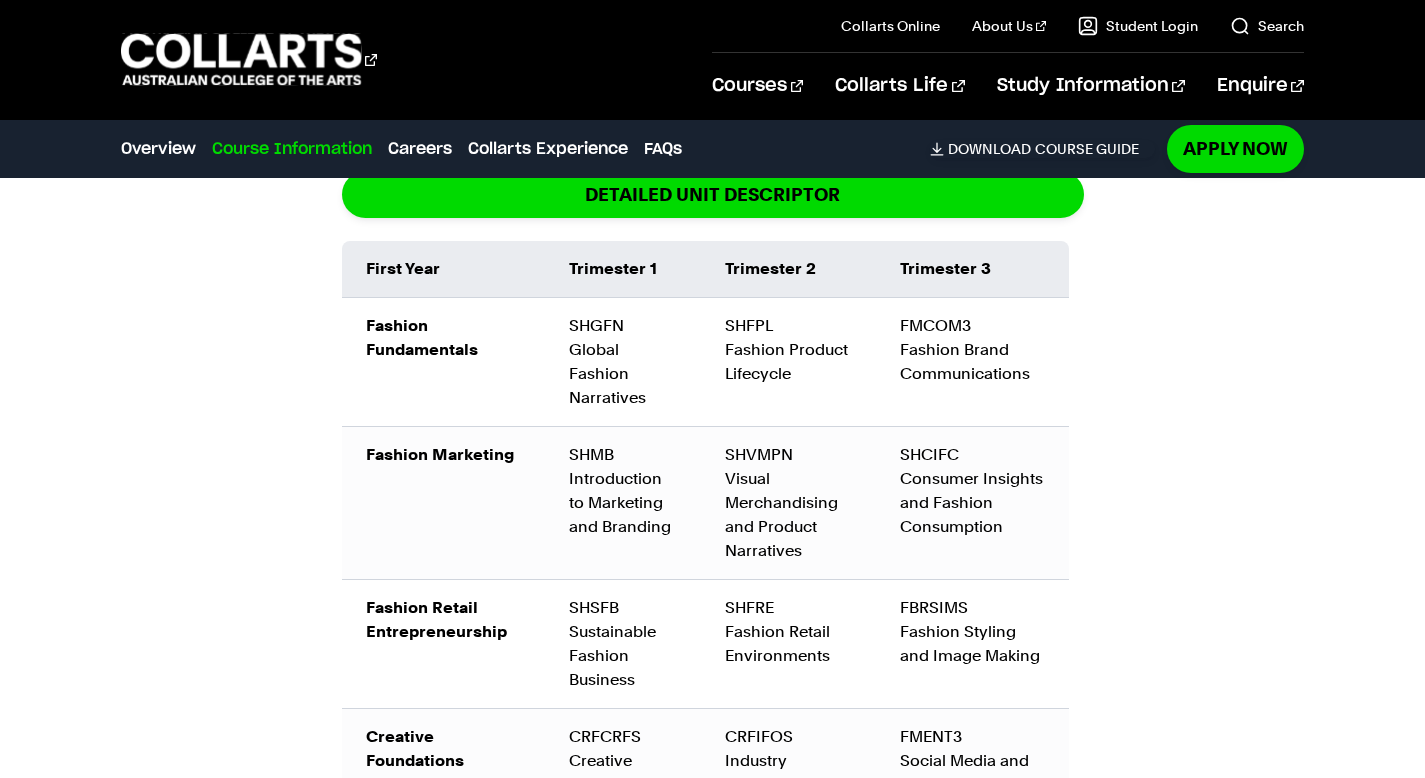 scroll, scrollTop: 2452, scrollLeft: 0, axis: vertical 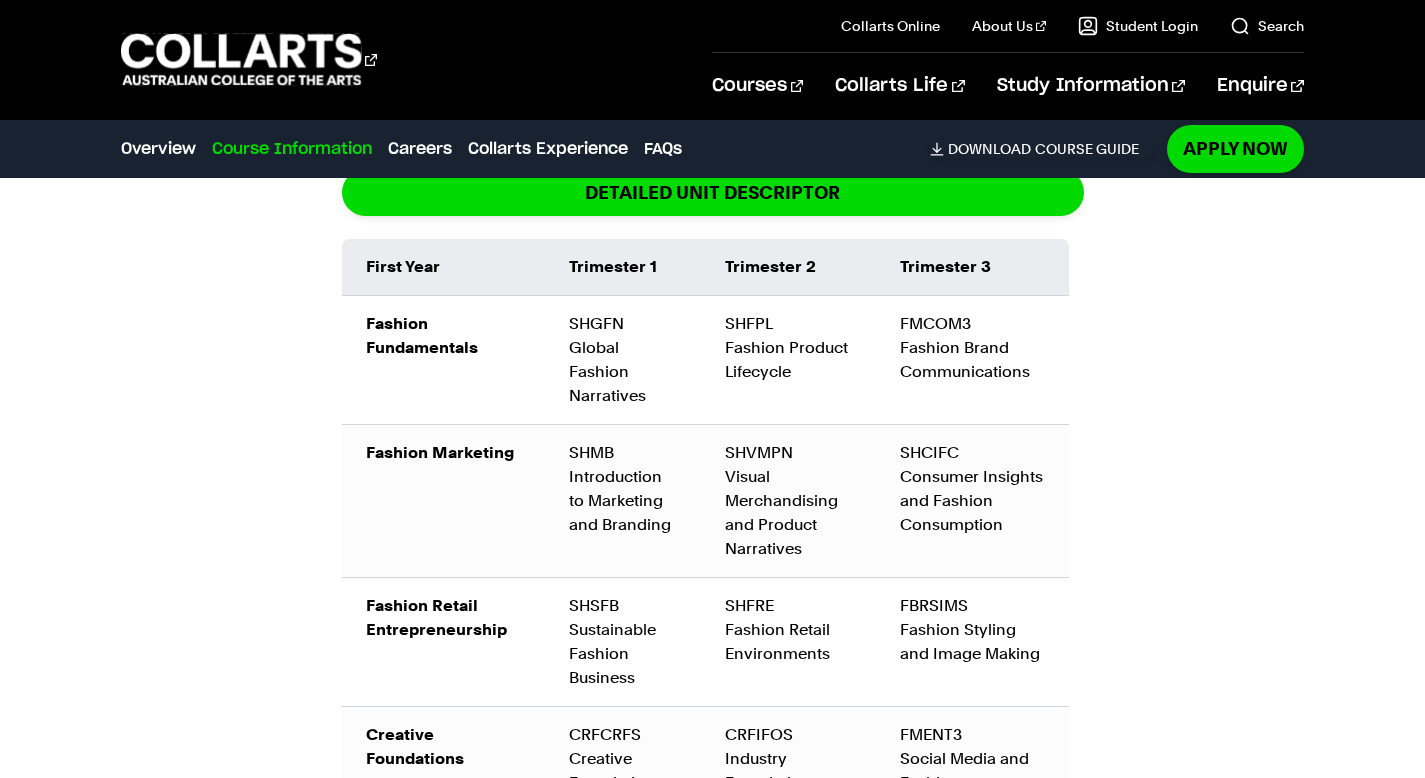 drag, startPoint x: 899, startPoint y: 324, endPoint x: 1035, endPoint y: 386, distance: 149.46571 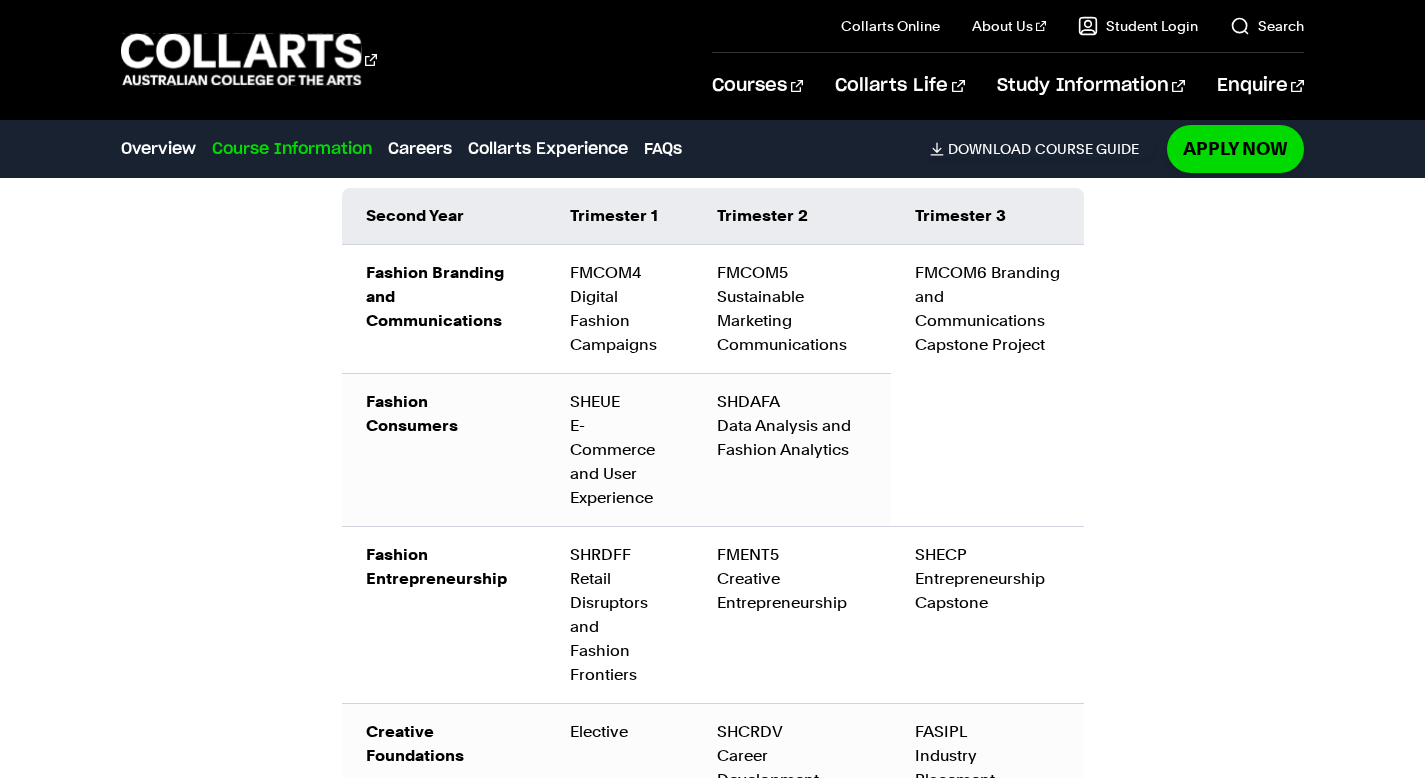 scroll, scrollTop: 3137, scrollLeft: 0, axis: vertical 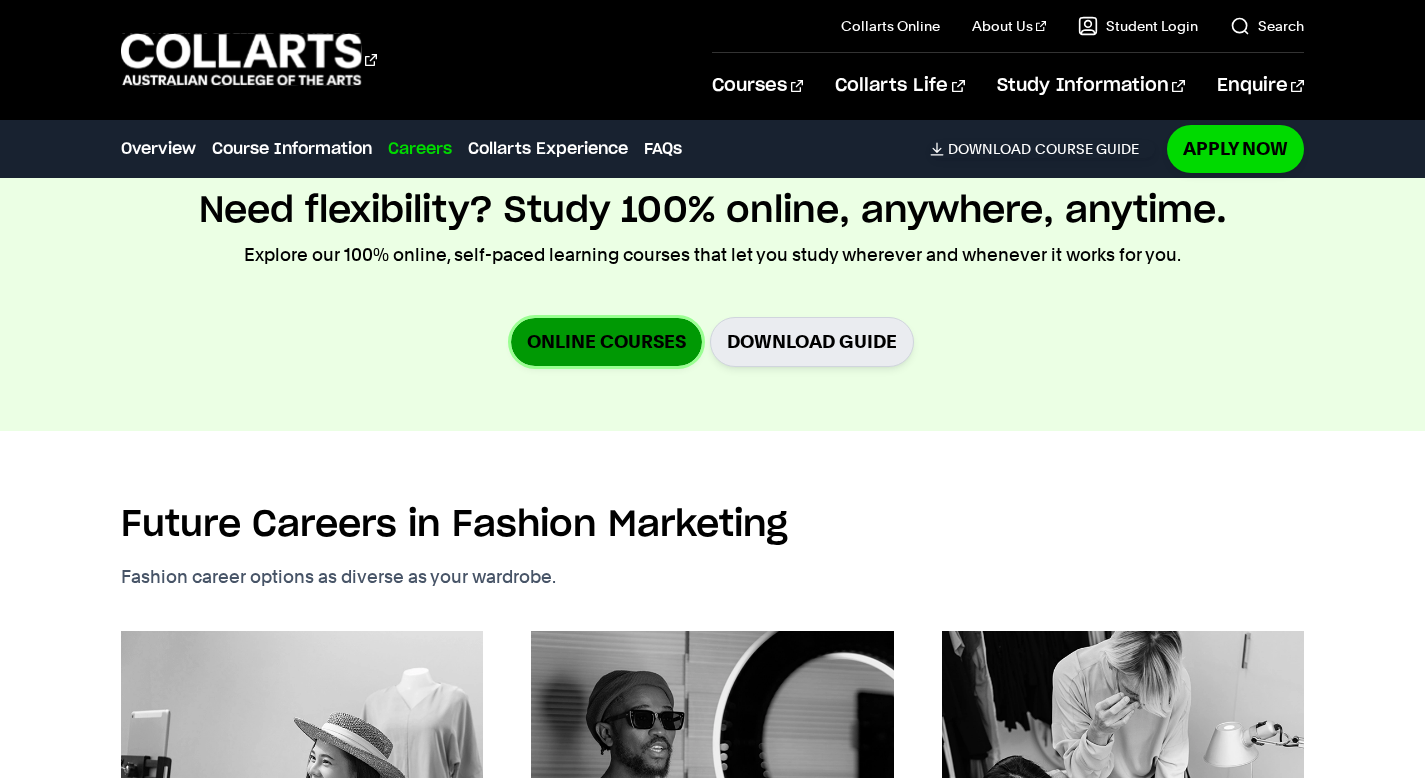 click on "Online Courses" at bounding box center (606, 341) 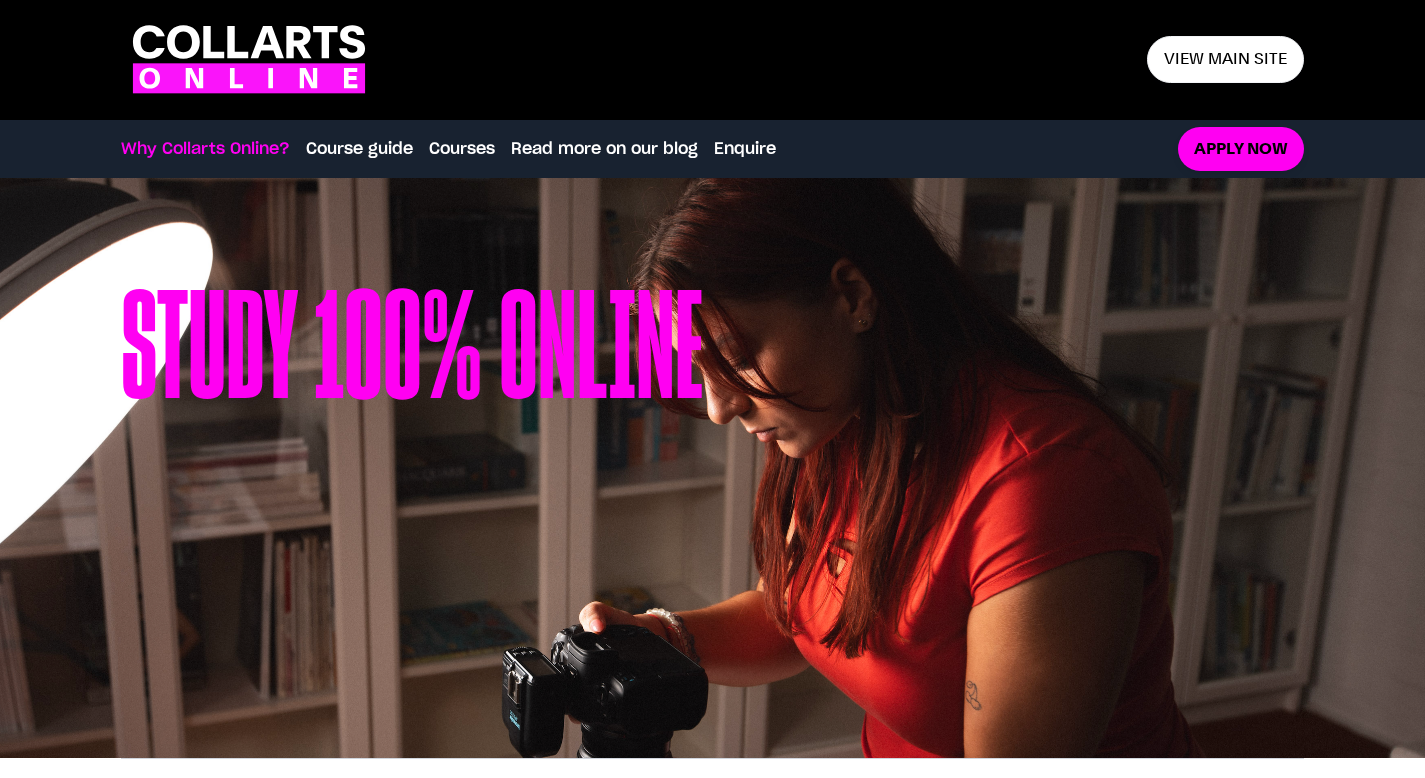 scroll, scrollTop: 0, scrollLeft: 0, axis: both 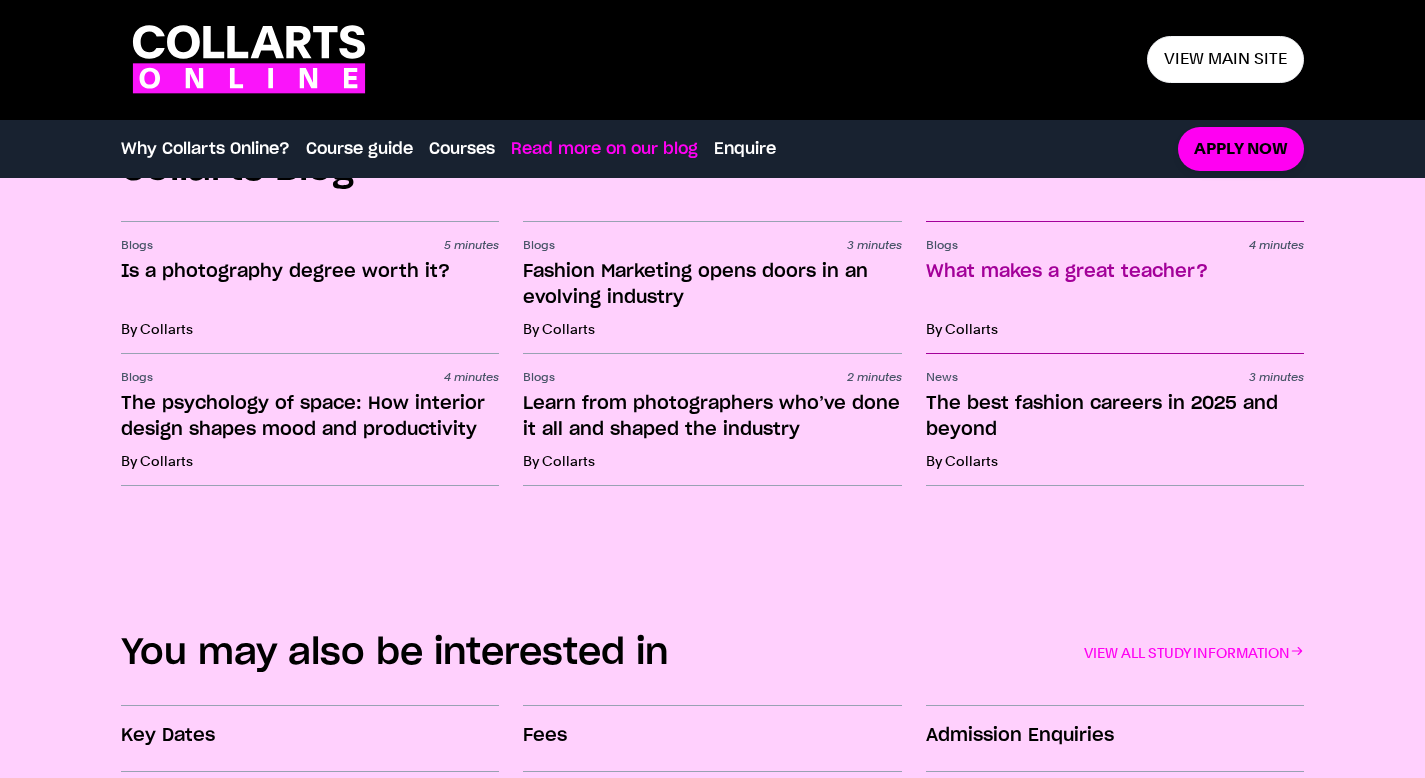 click on "What makes a great teacher?" at bounding box center [1115, 285] 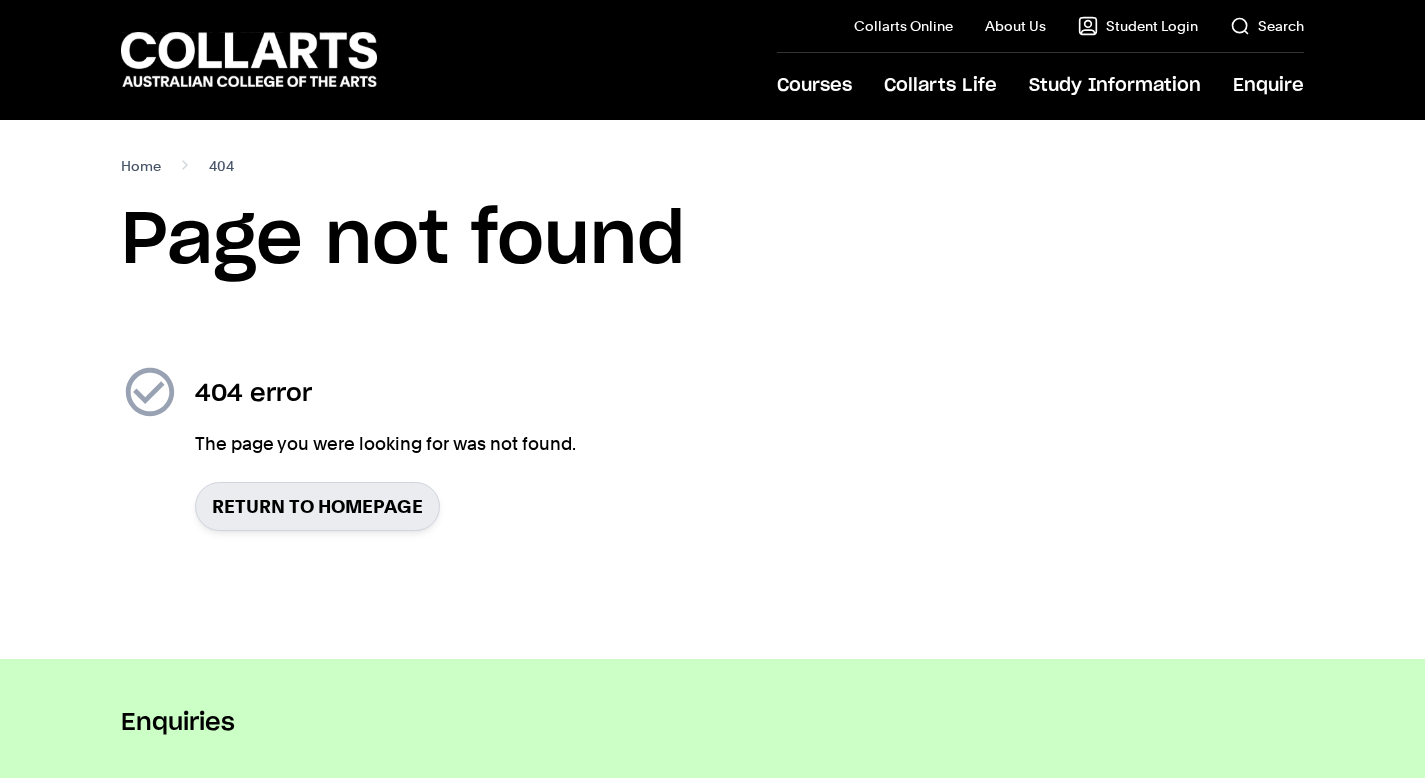 scroll, scrollTop: 0, scrollLeft: 0, axis: both 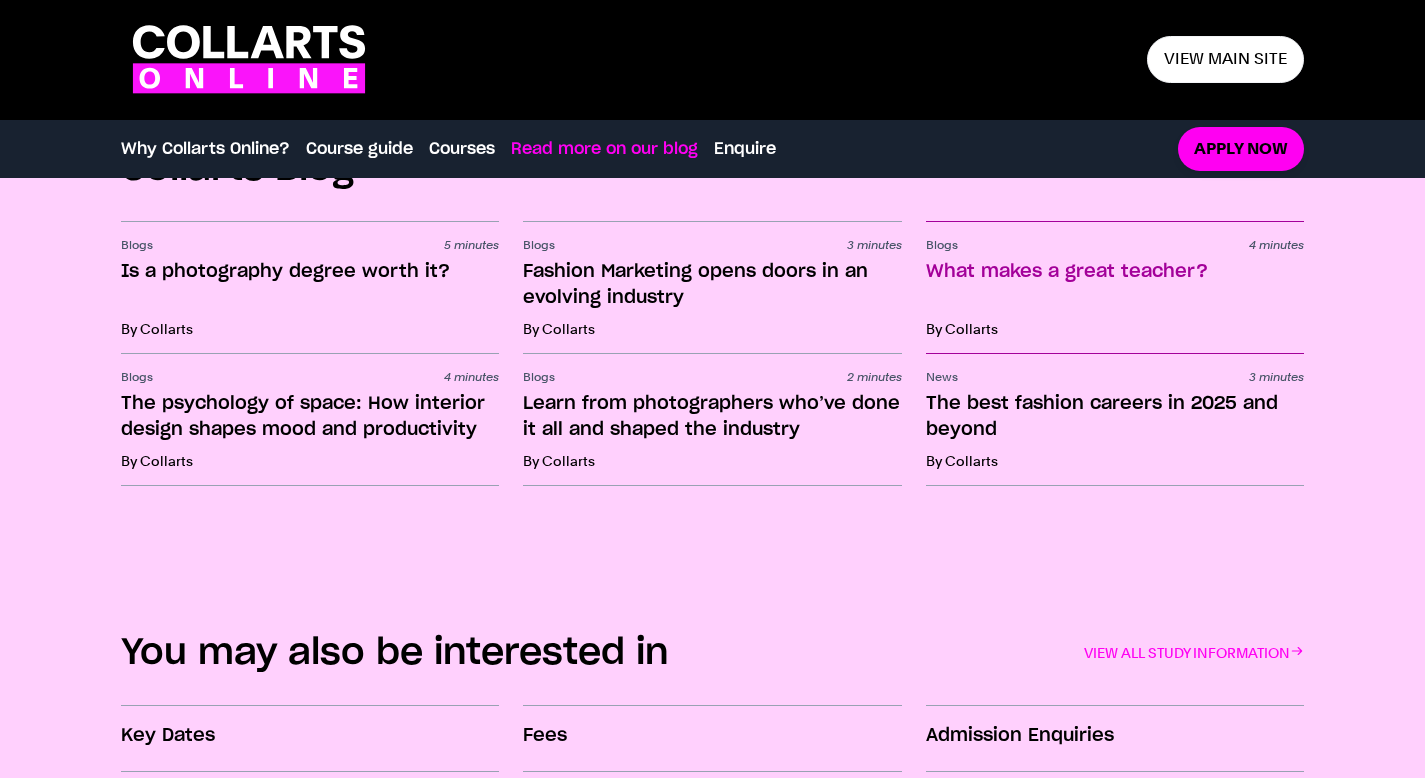 click on "What makes a great teacher?" at bounding box center [1115, 285] 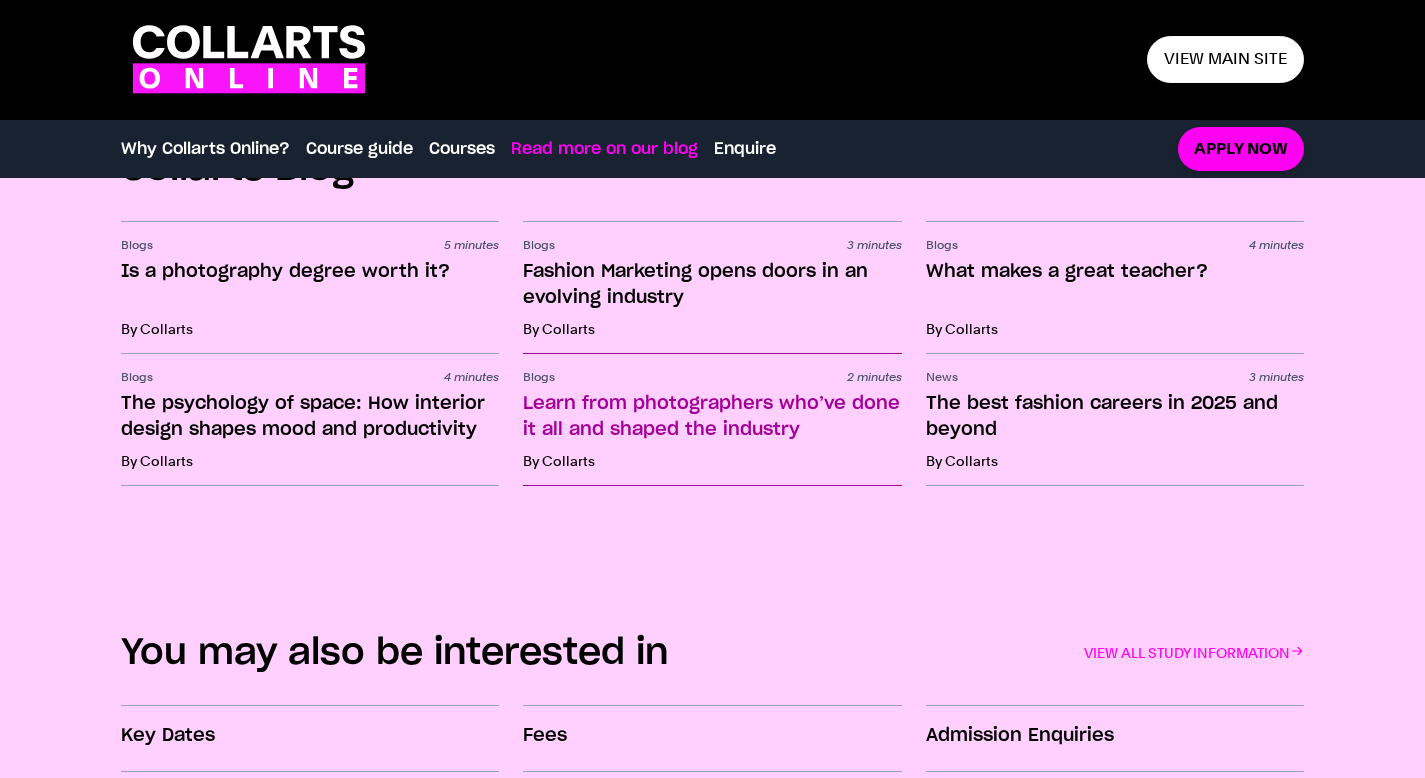 click on "Learn from photographers who’ve done it all and shaped the industry" at bounding box center (712, 417) 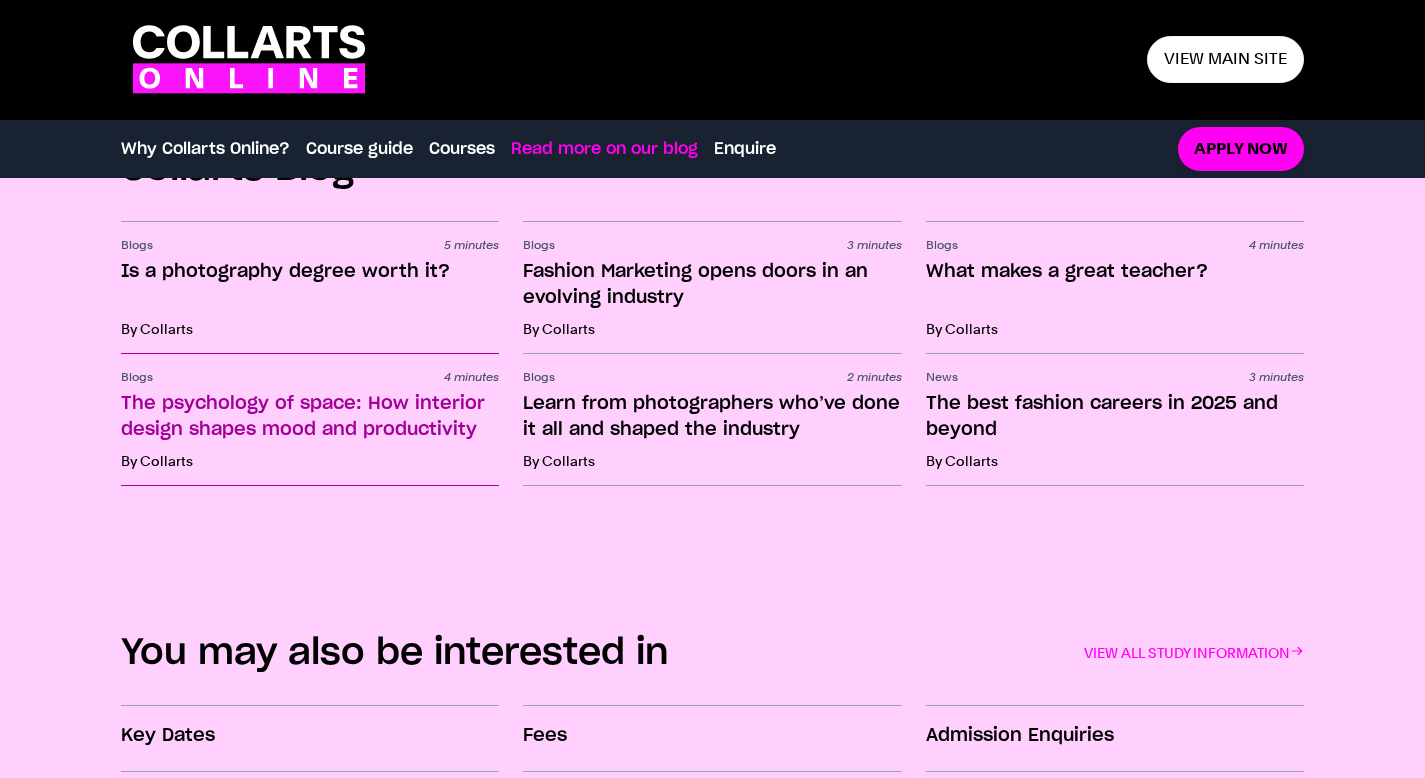 click on "The psychology of space: How interior design shapes mood and productivity" at bounding box center [310, 417] 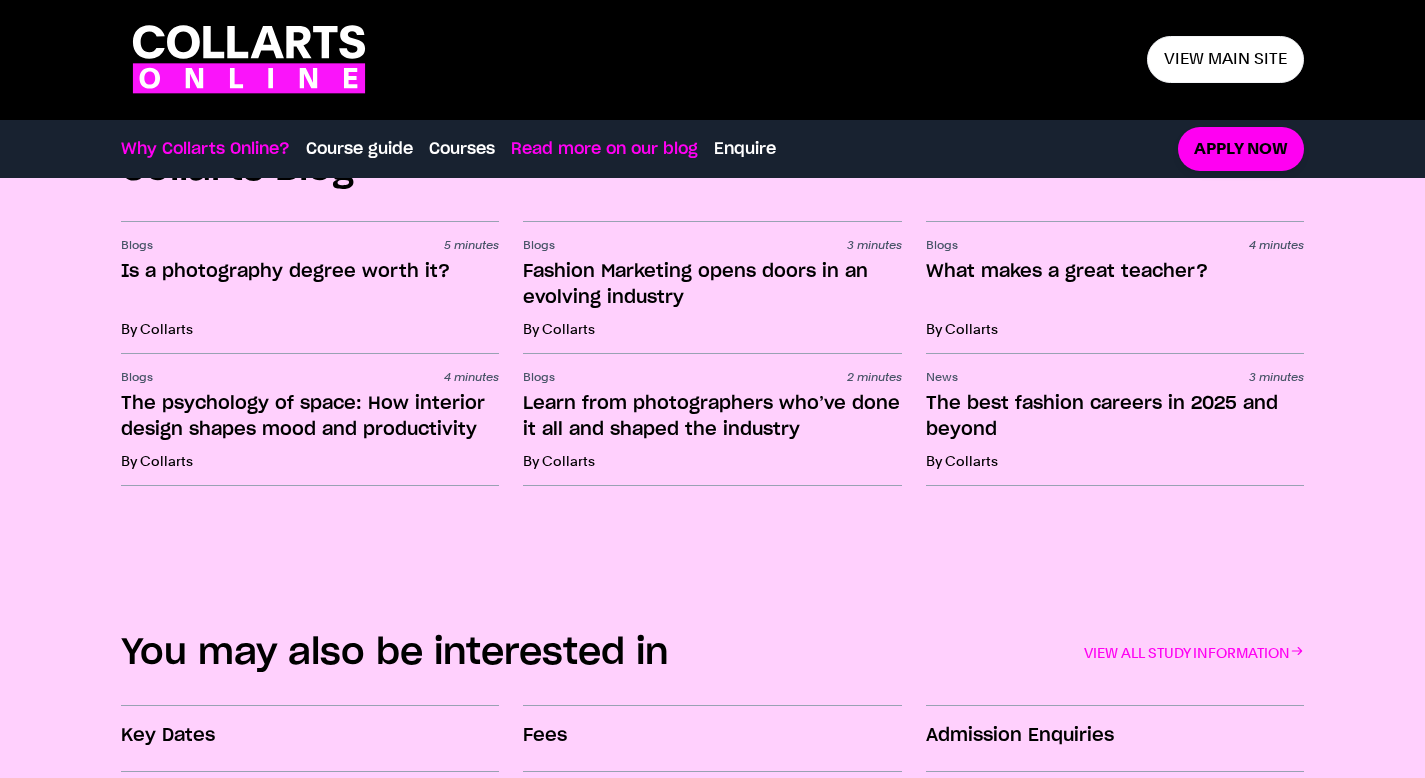 click on "Why Collarts Online?" at bounding box center (205, 149) 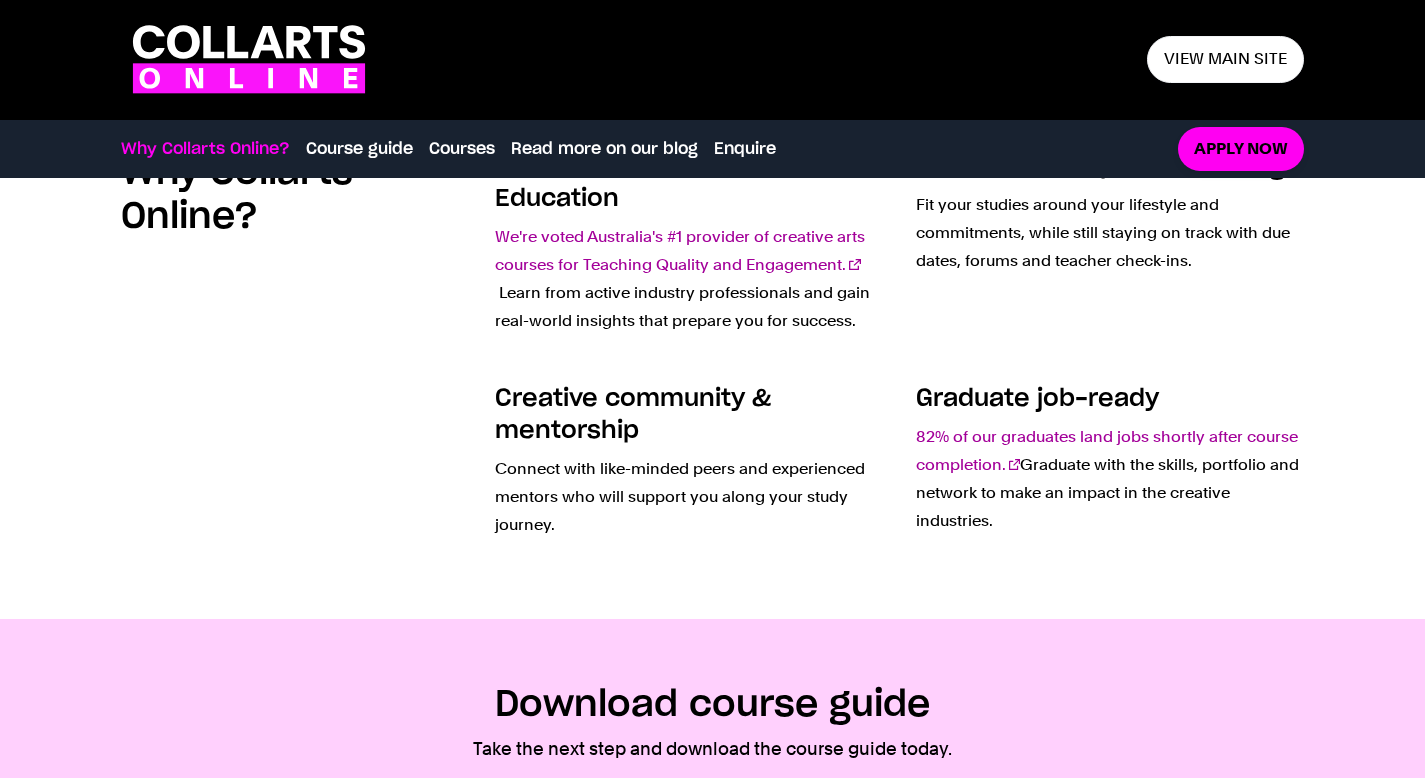 scroll, scrollTop: 580, scrollLeft: 0, axis: vertical 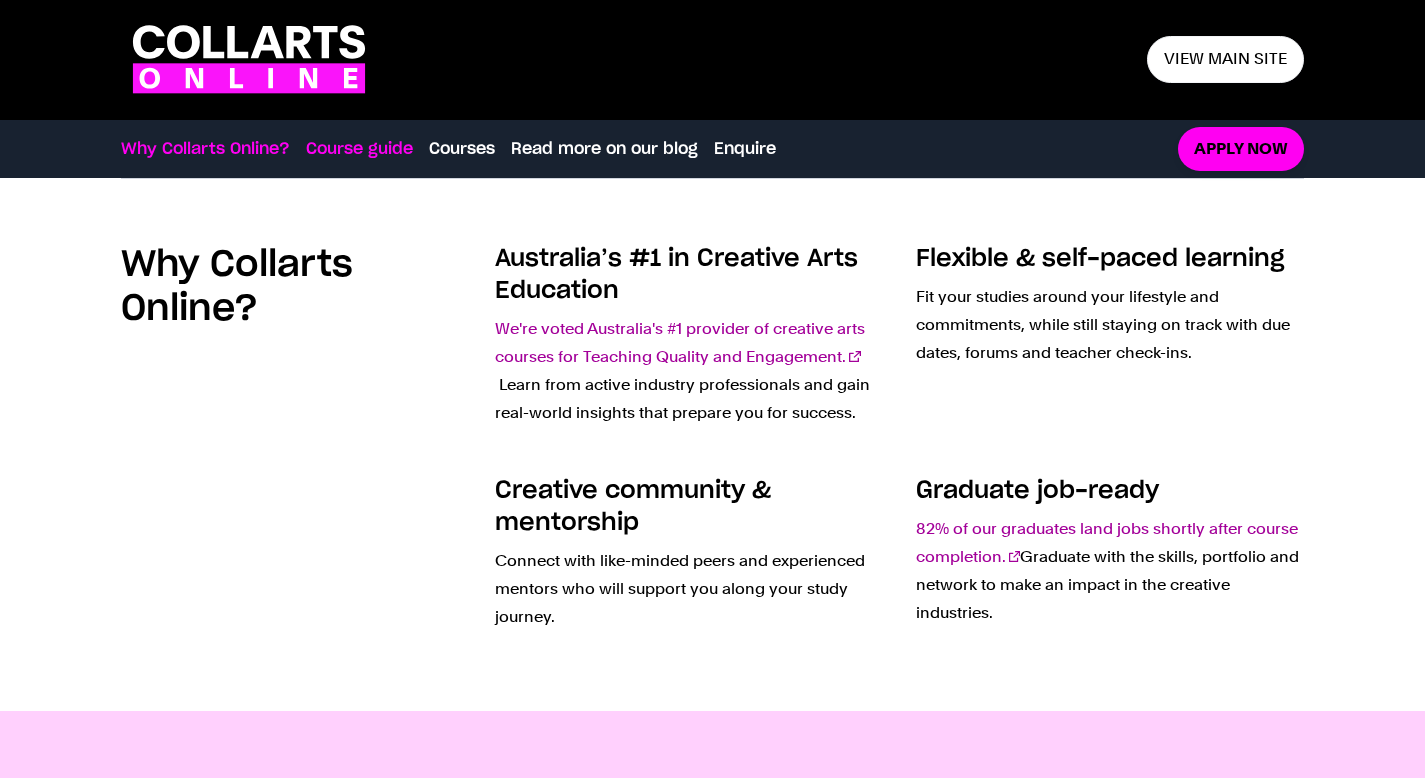 click on "Course guide" at bounding box center (359, 149) 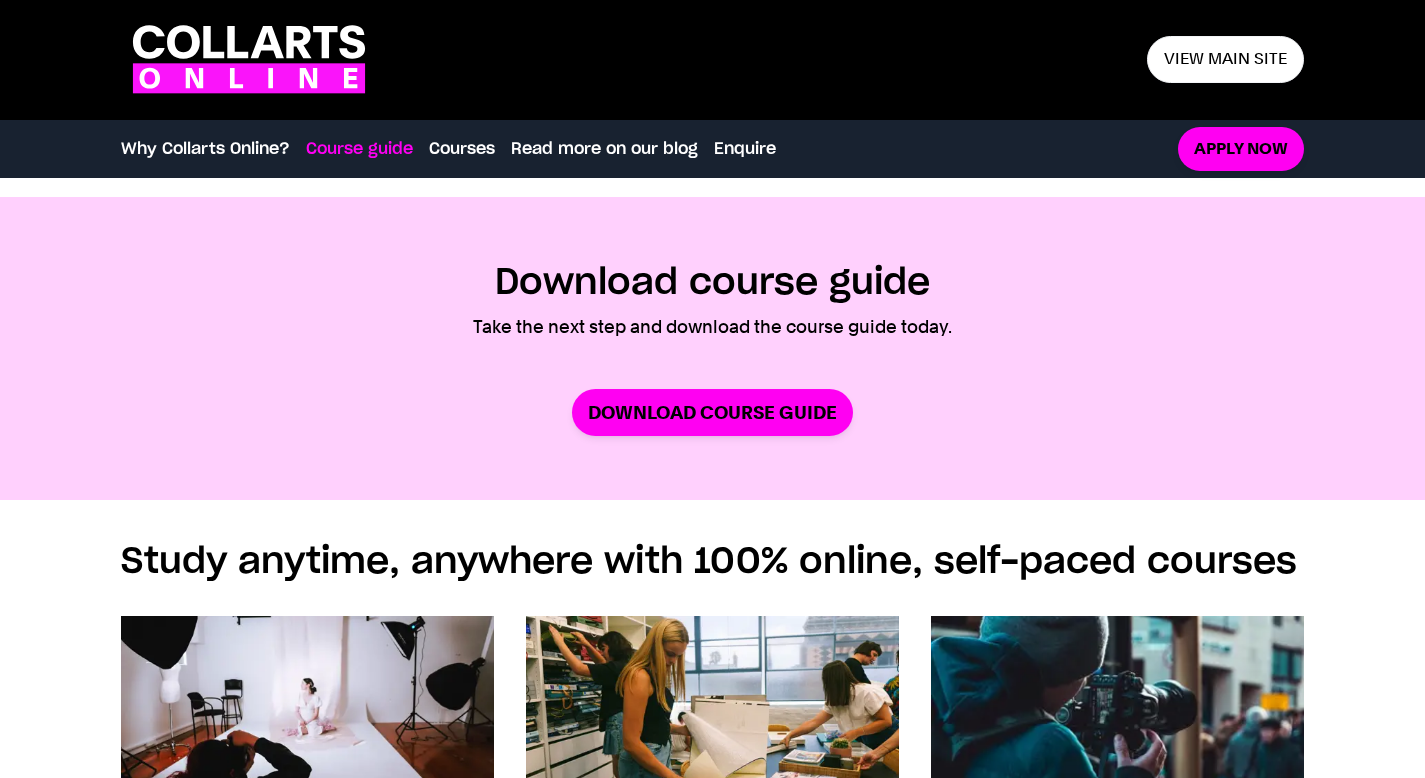 scroll, scrollTop: 1113, scrollLeft: 0, axis: vertical 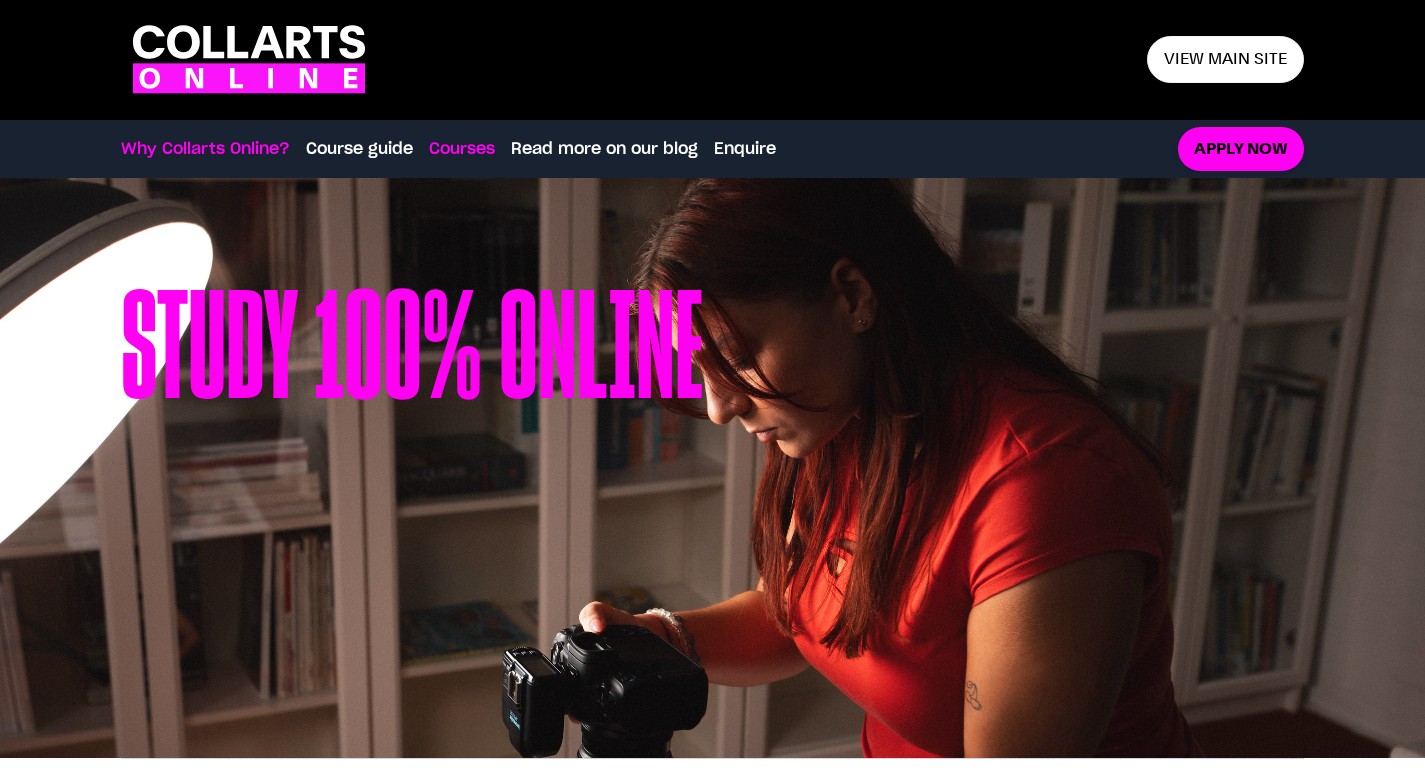 click on "Courses" at bounding box center (462, 149) 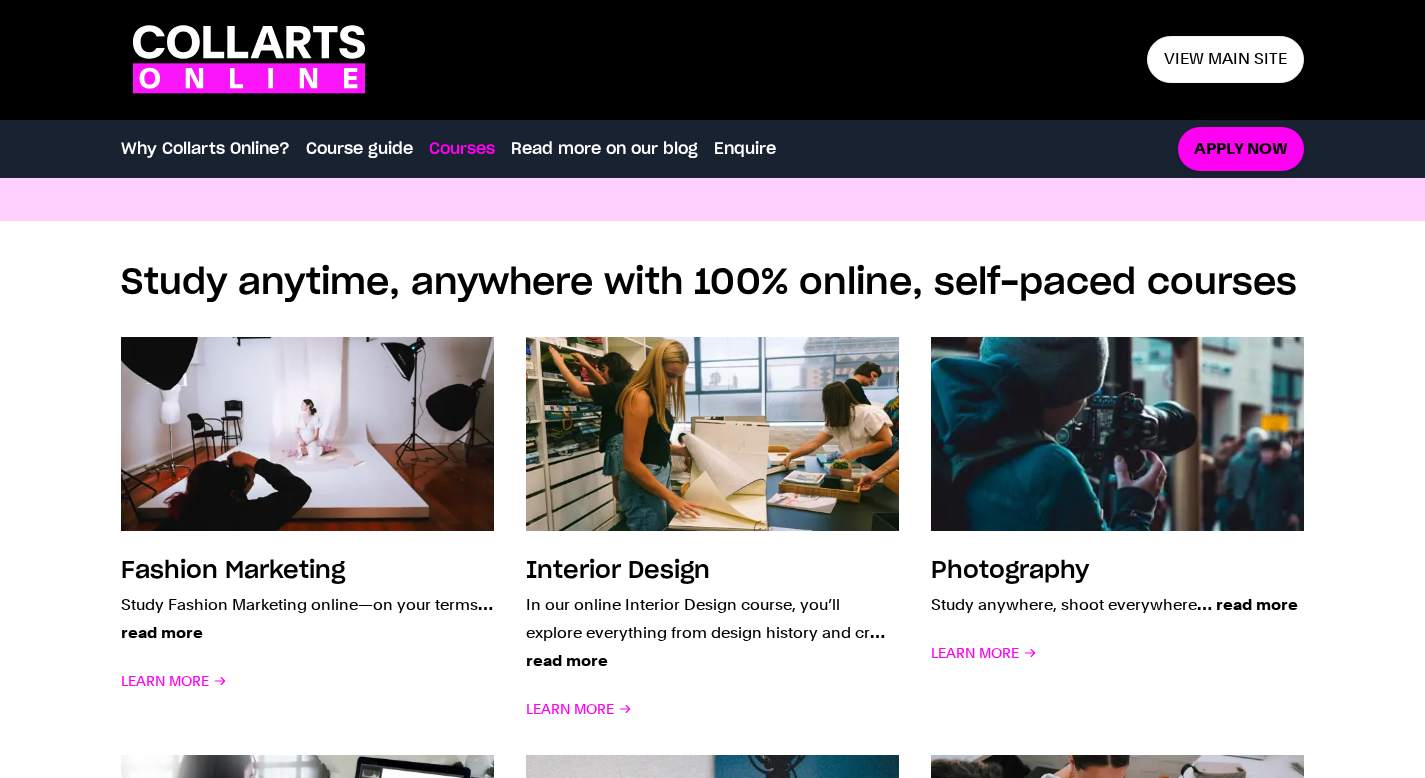 scroll, scrollTop: 1416, scrollLeft: 0, axis: vertical 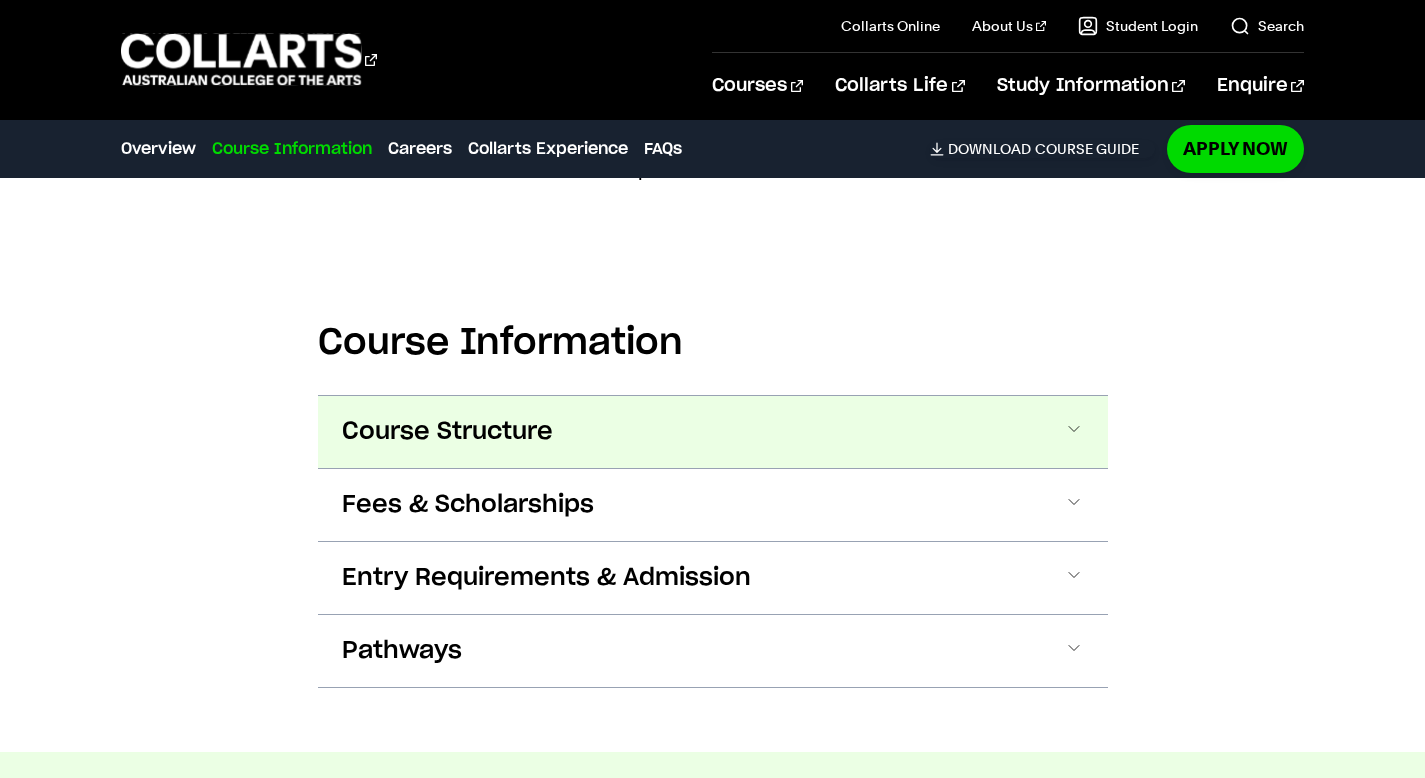 click at bounding box center (1074, 432) 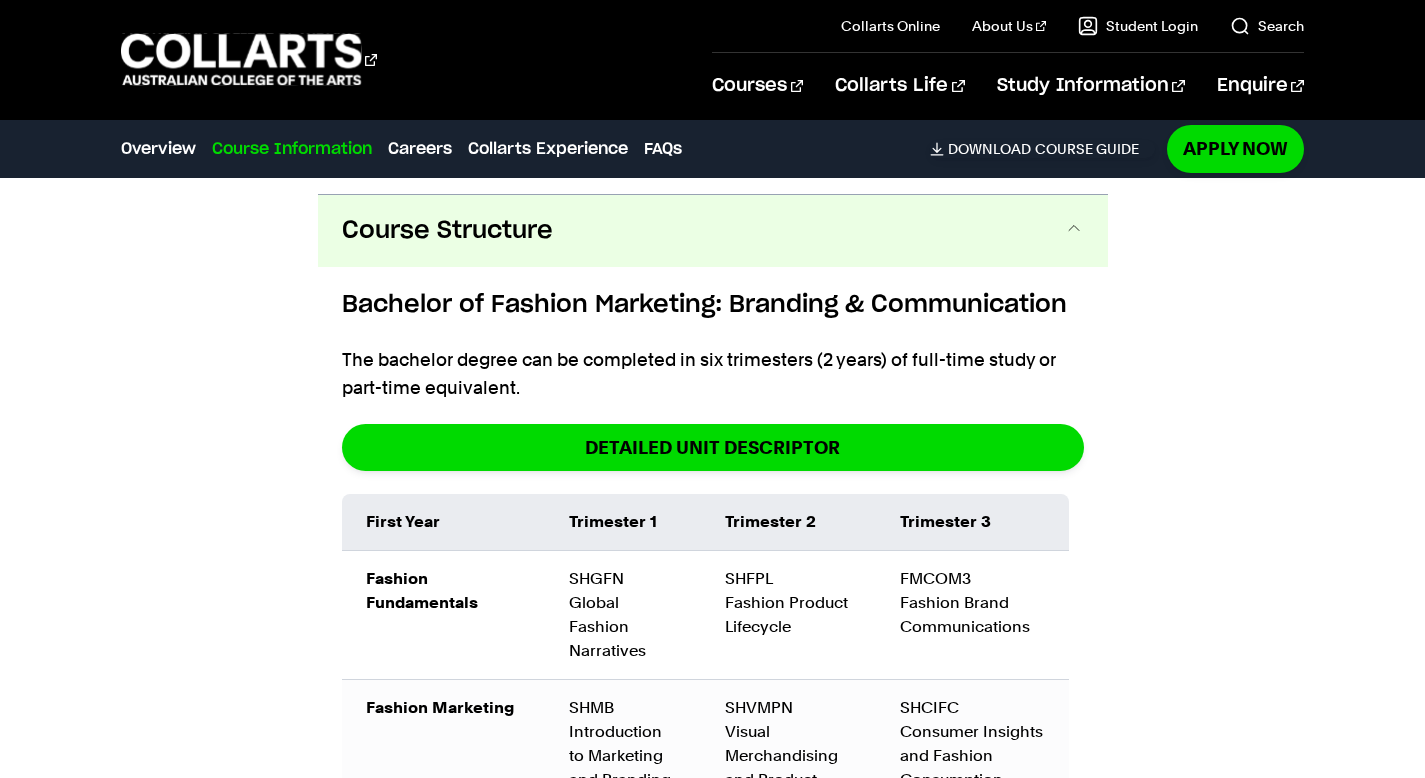 scroll, scrollTop: 2212, scrollLeft: 0, axis: vertical 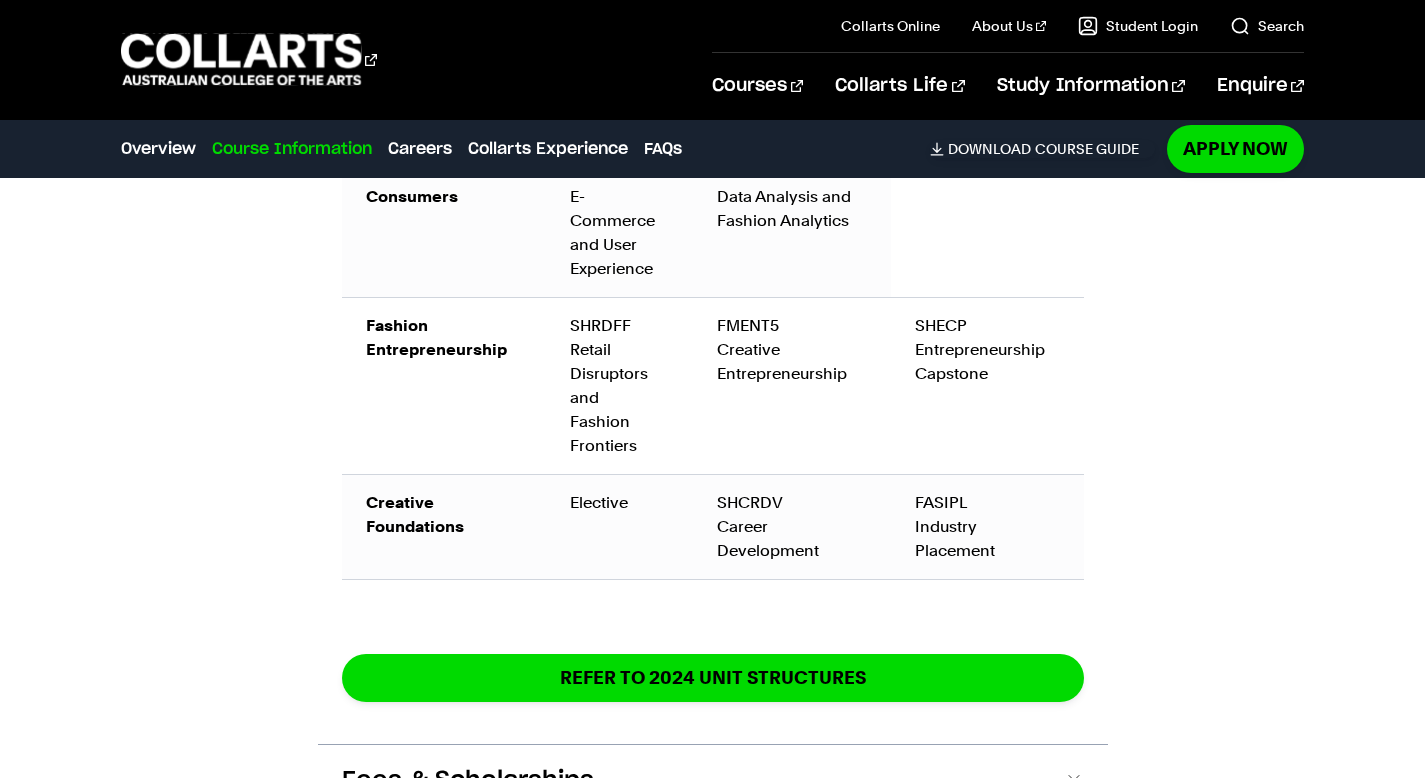 click on "Course Information
Course Structure
Bachelor of Fashion Marketing: Branding & Communication
The bachelor degree can be completed in six trimesters (2 years) of full-time study or part-time equivalent.
DETAILED UNIT DESCRIPTOR
First Year
Trimester 1
Trimester 2
Trimester 3
Fashion Fundamentals
SHGFN         Global Fashion Narratives
SHFPL Fashion Product Lifecycle
FMCOM3" at bounding box center [712, -51] 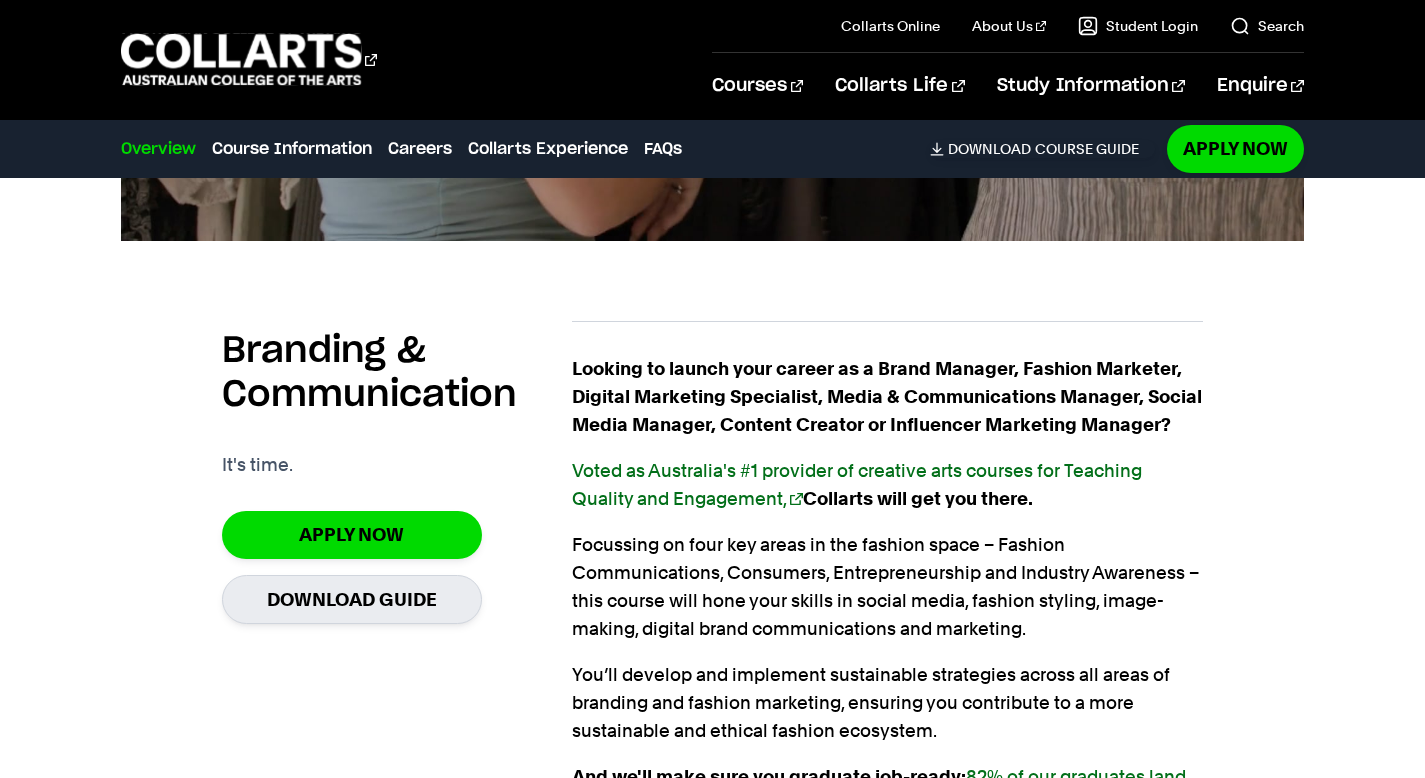 scroll, scrollTop: 1231, scrollLeft: 0, axis: vertical 